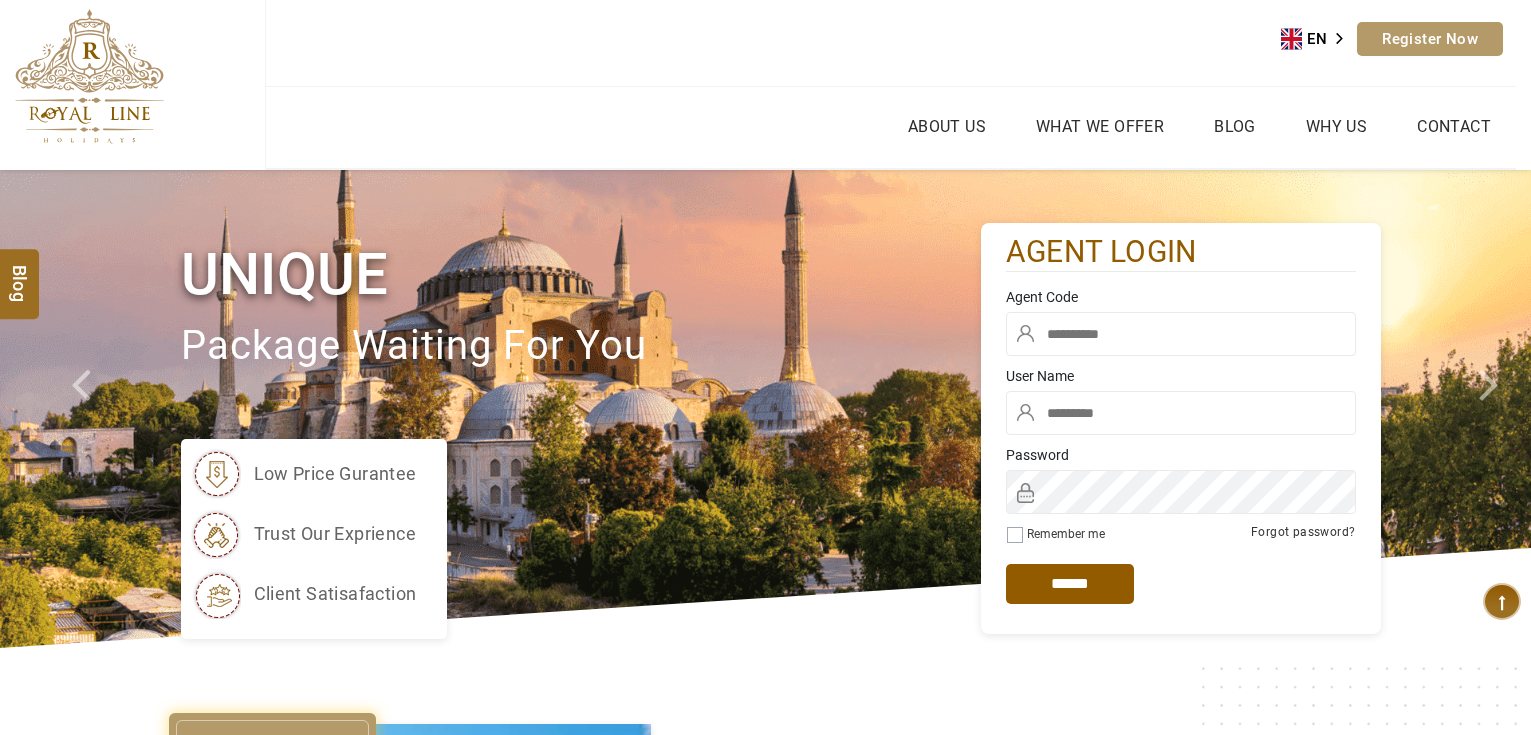scroll, scrollTop: 0, scrollLeft: 0, axis: both 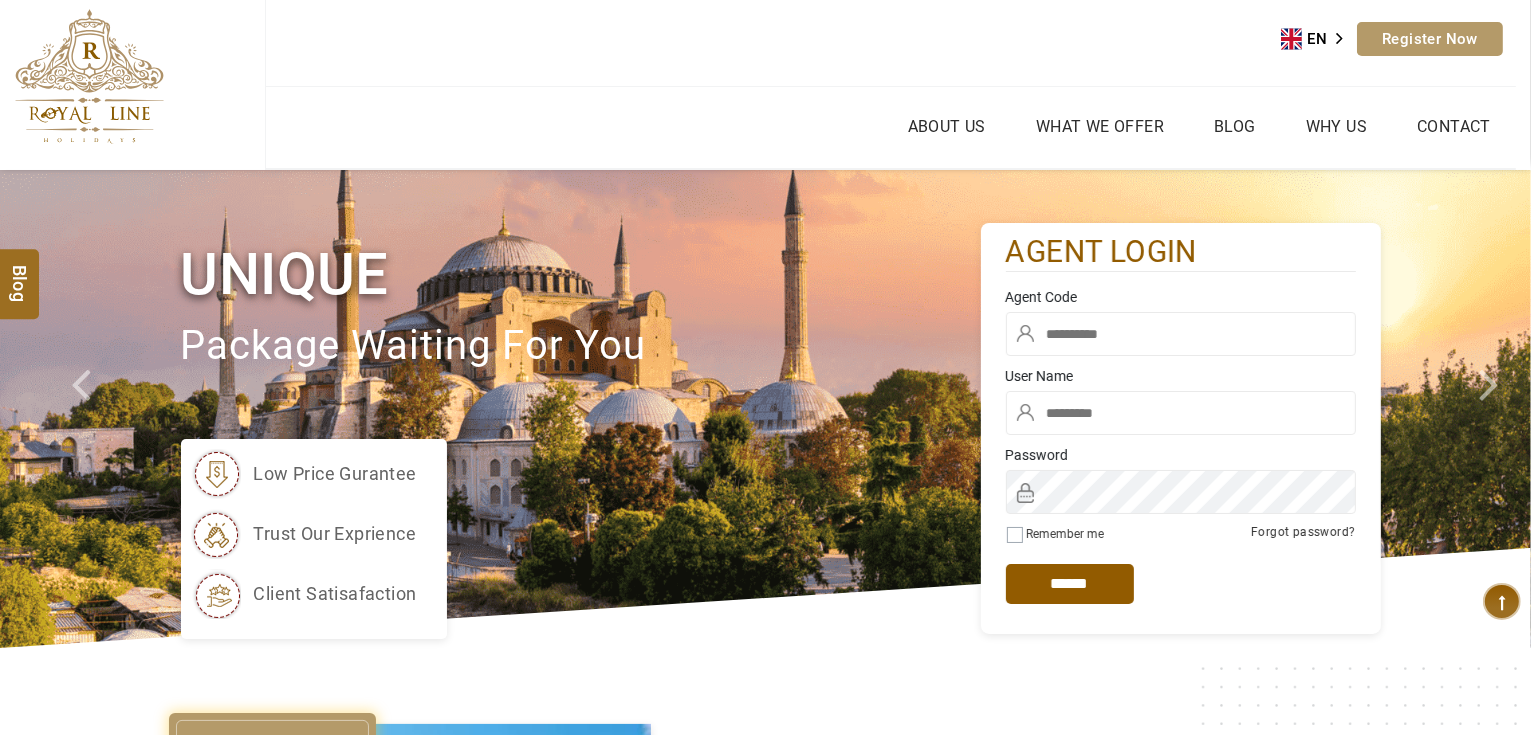 type on "*******" 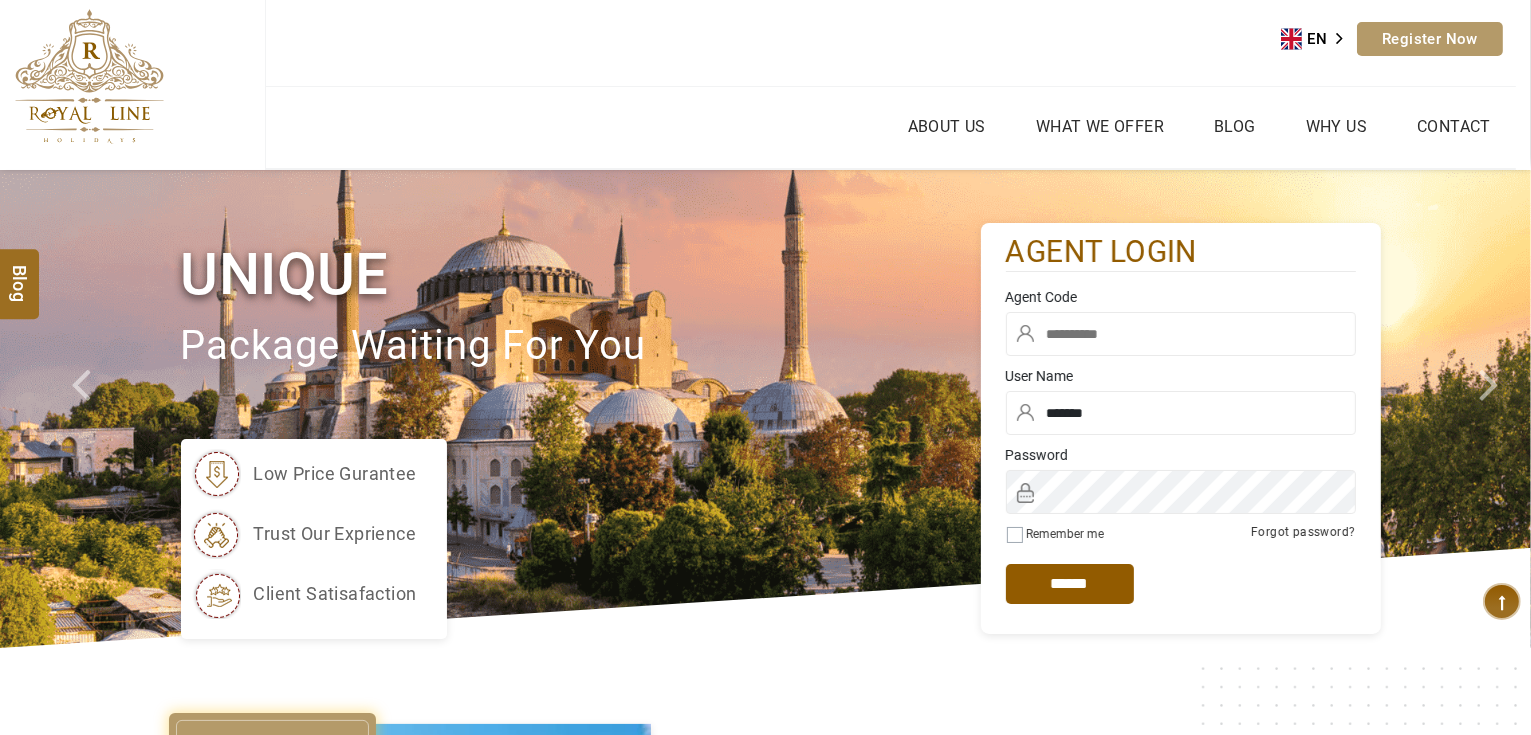 click at bounding box center (1181, 334) 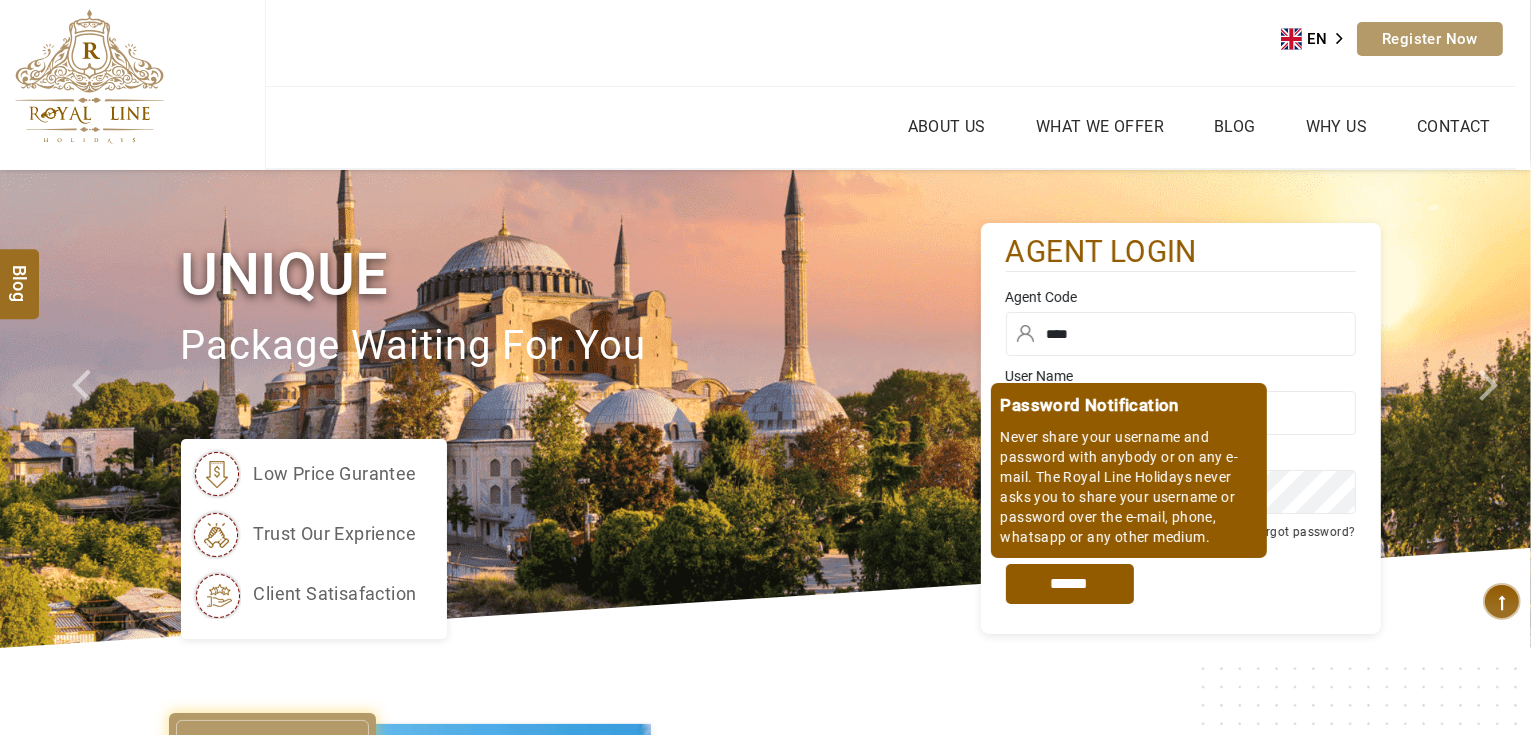 type on "****" 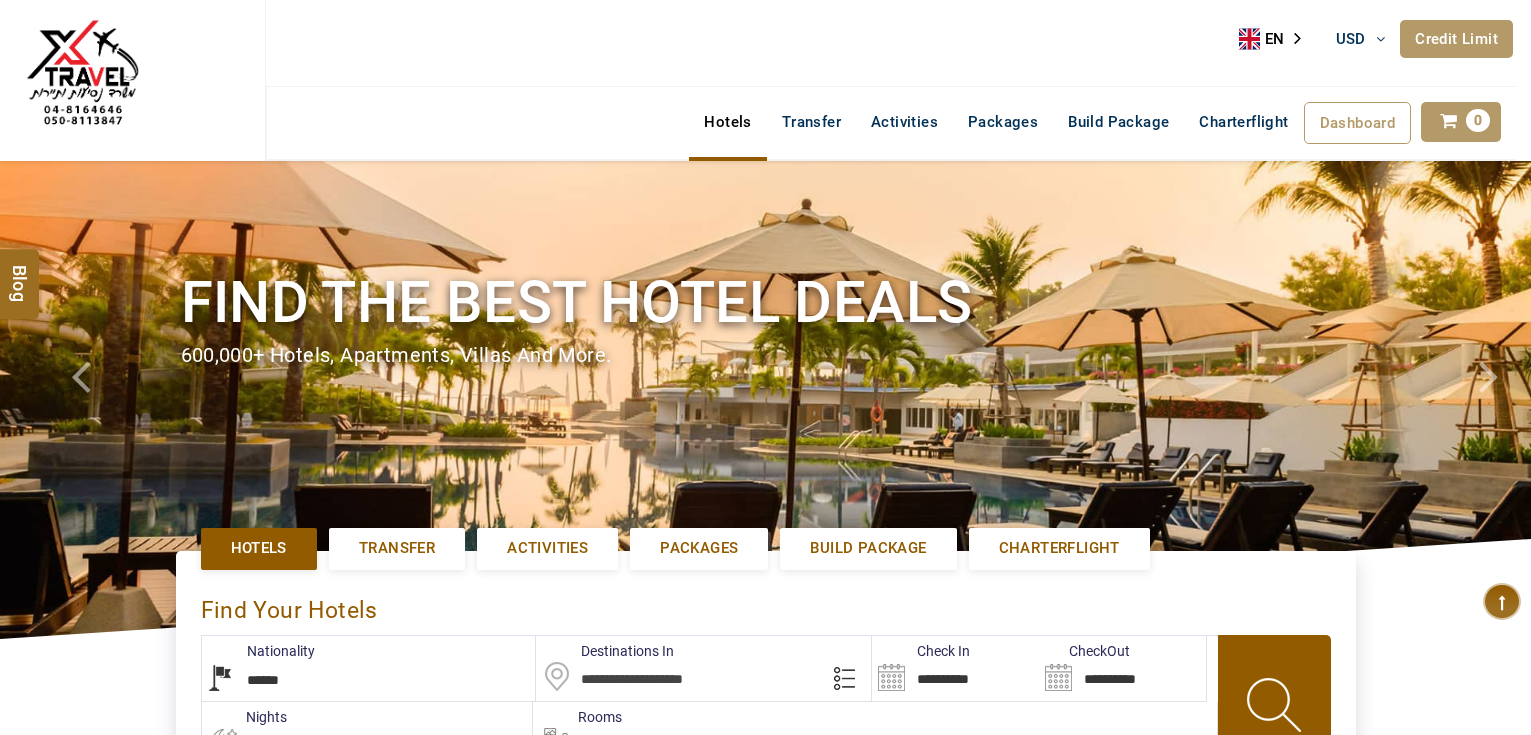 select on "******" 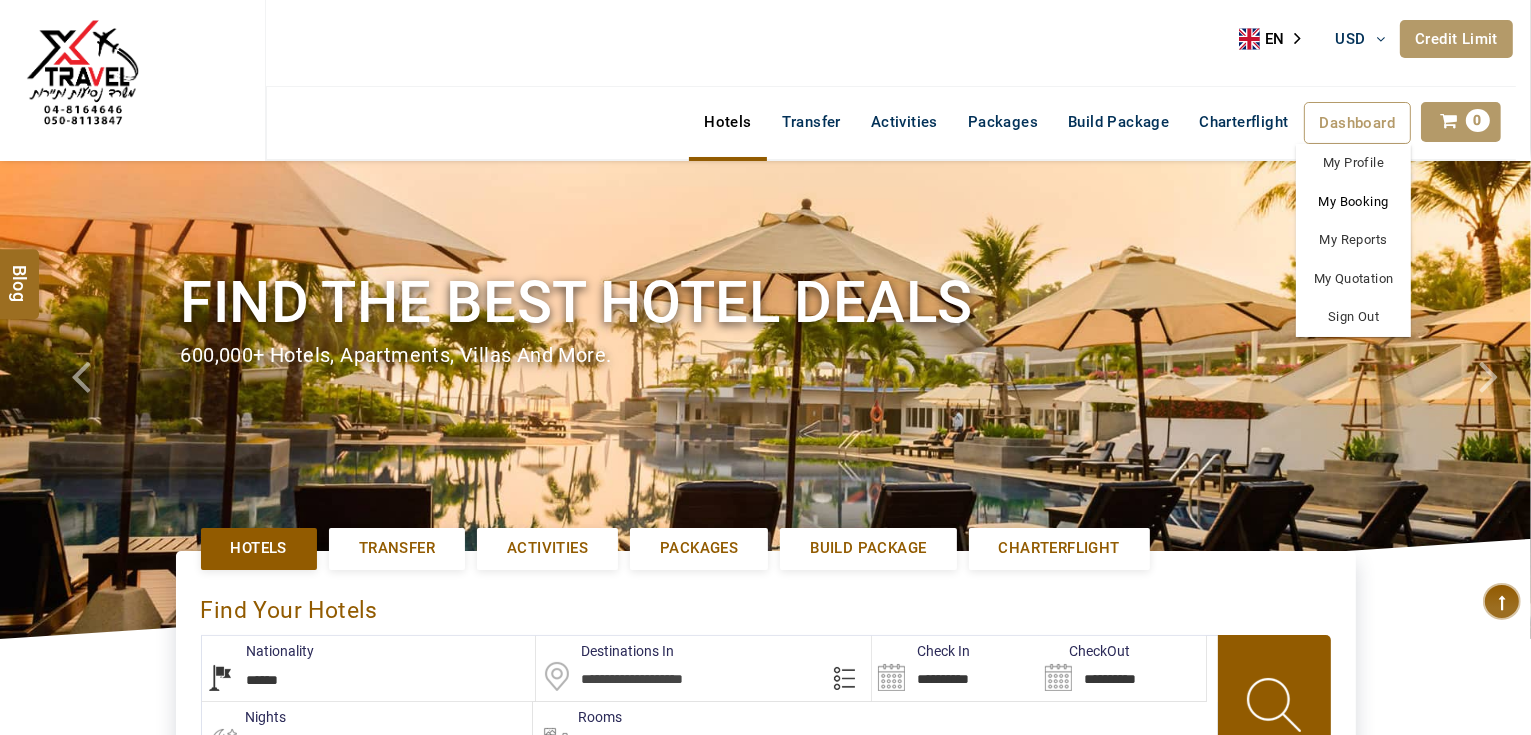 click on "My Booking" at bounding box center [1353, 202] 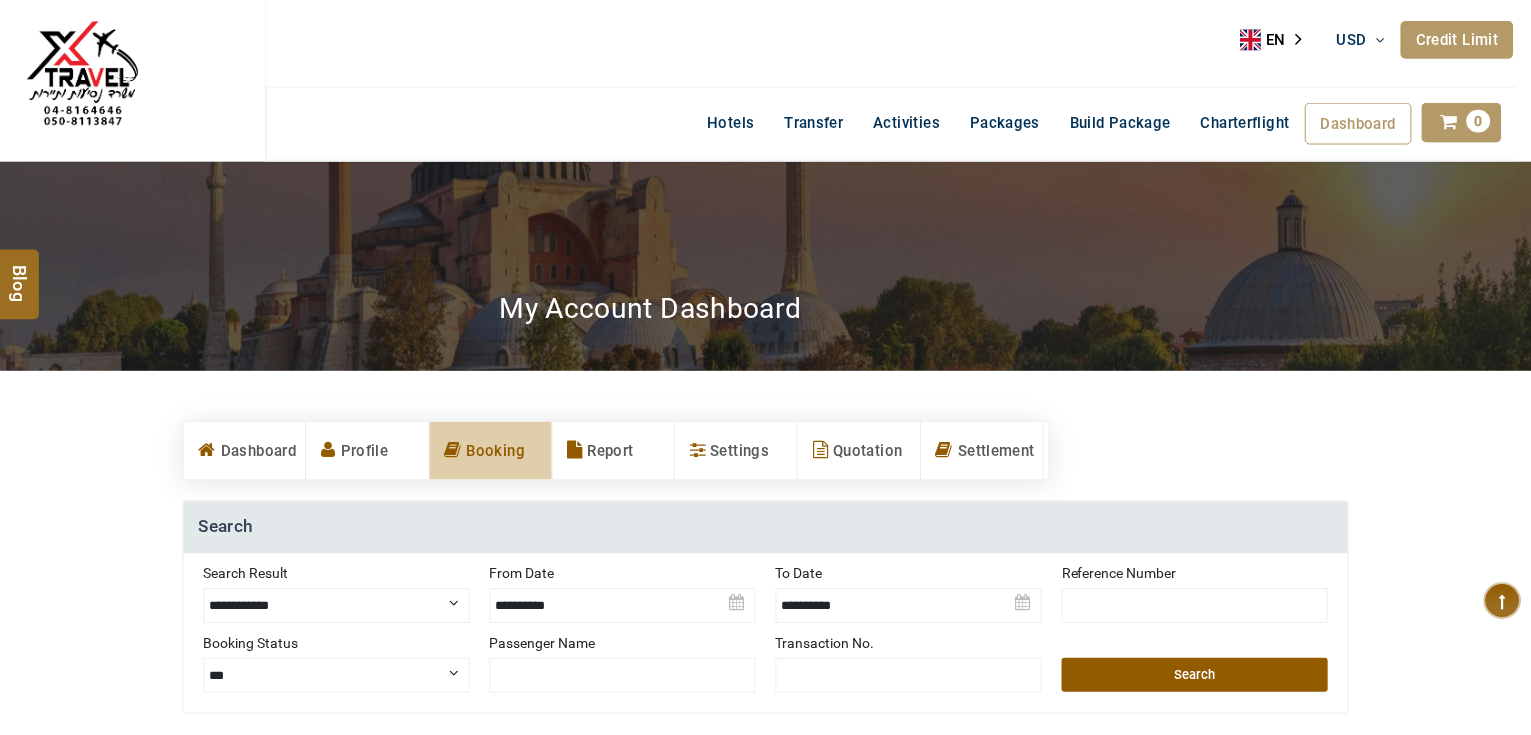 scroll, scrollTop: 0, scrollLeft: 0, axis: both 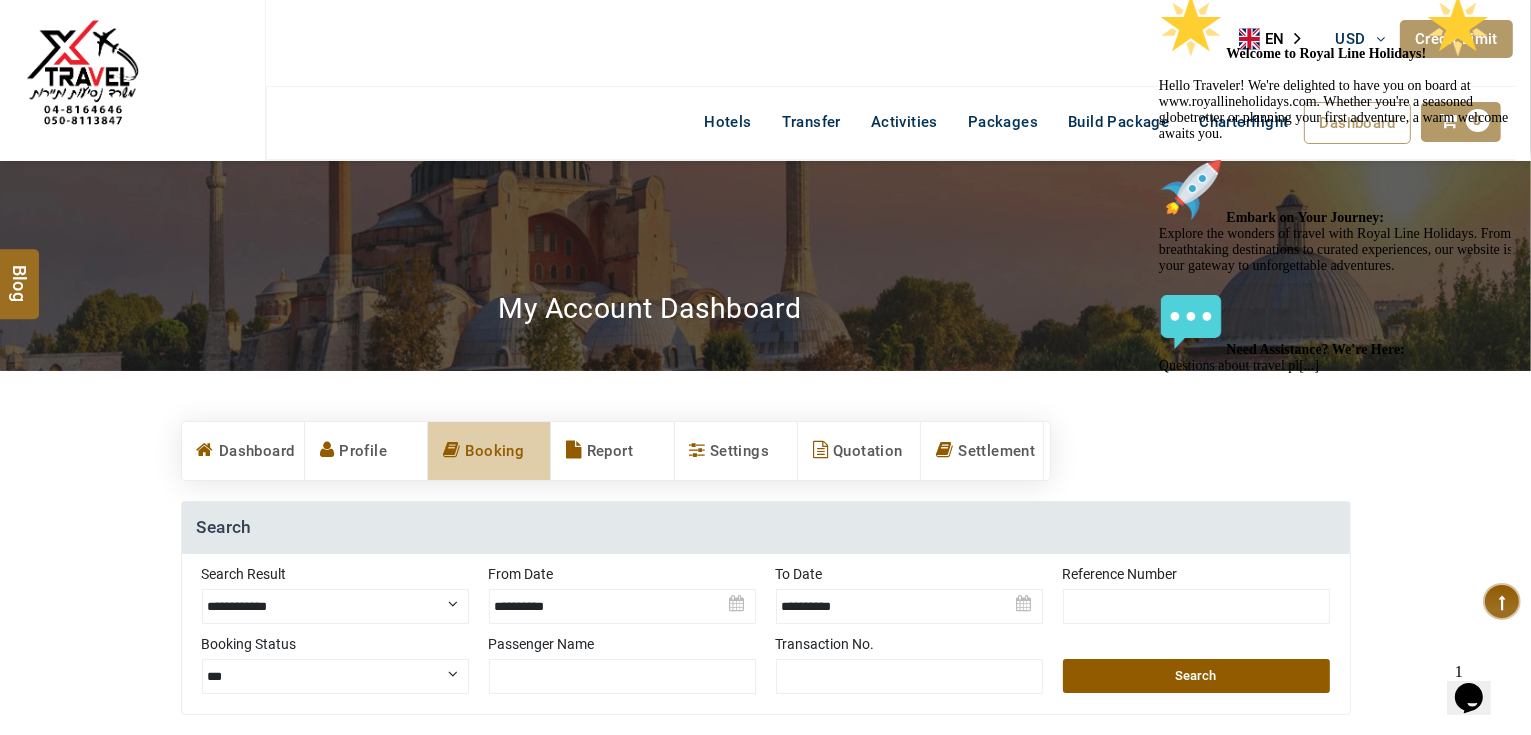 click at bounding box center (1338, -6) 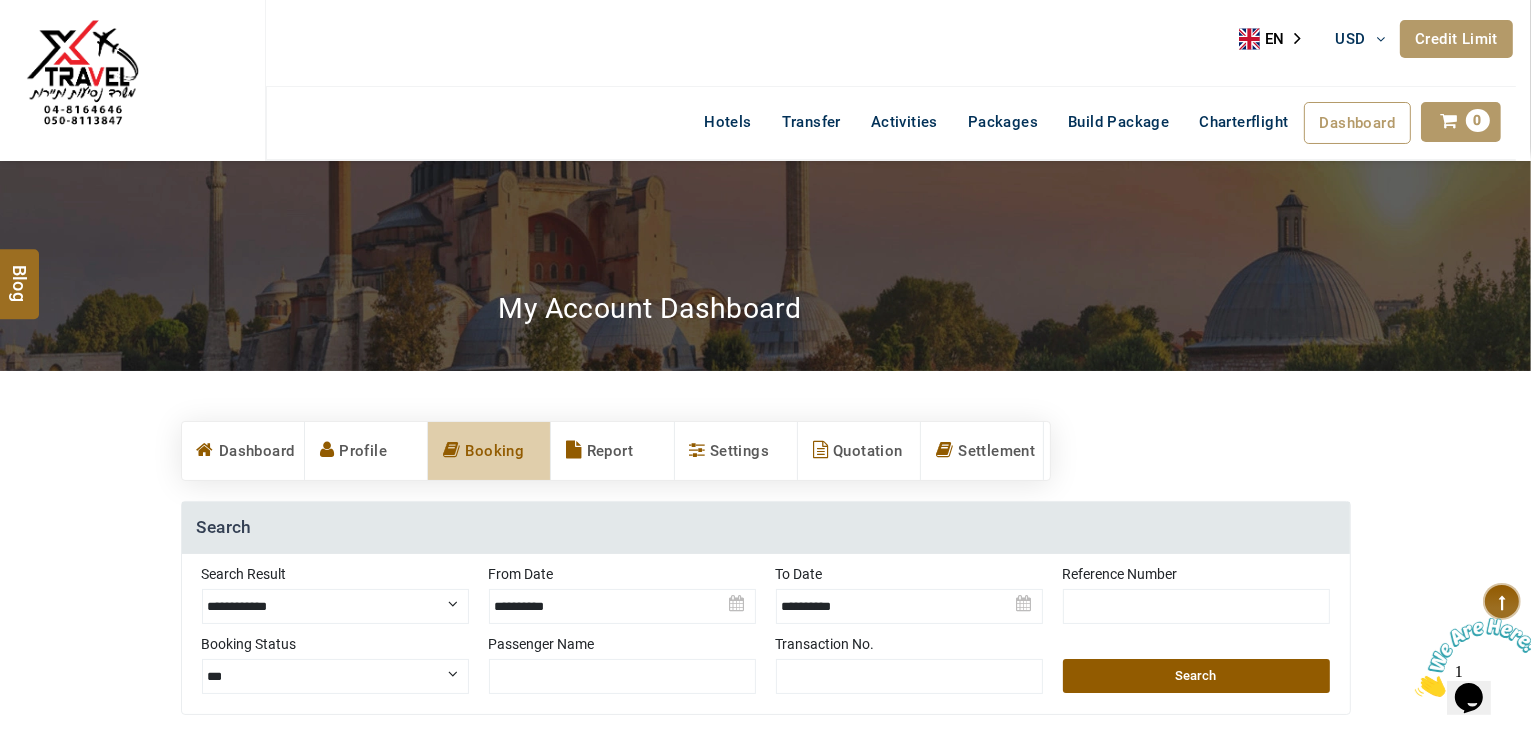 click on "Credit Limit" at bounding box center (1456, 39) 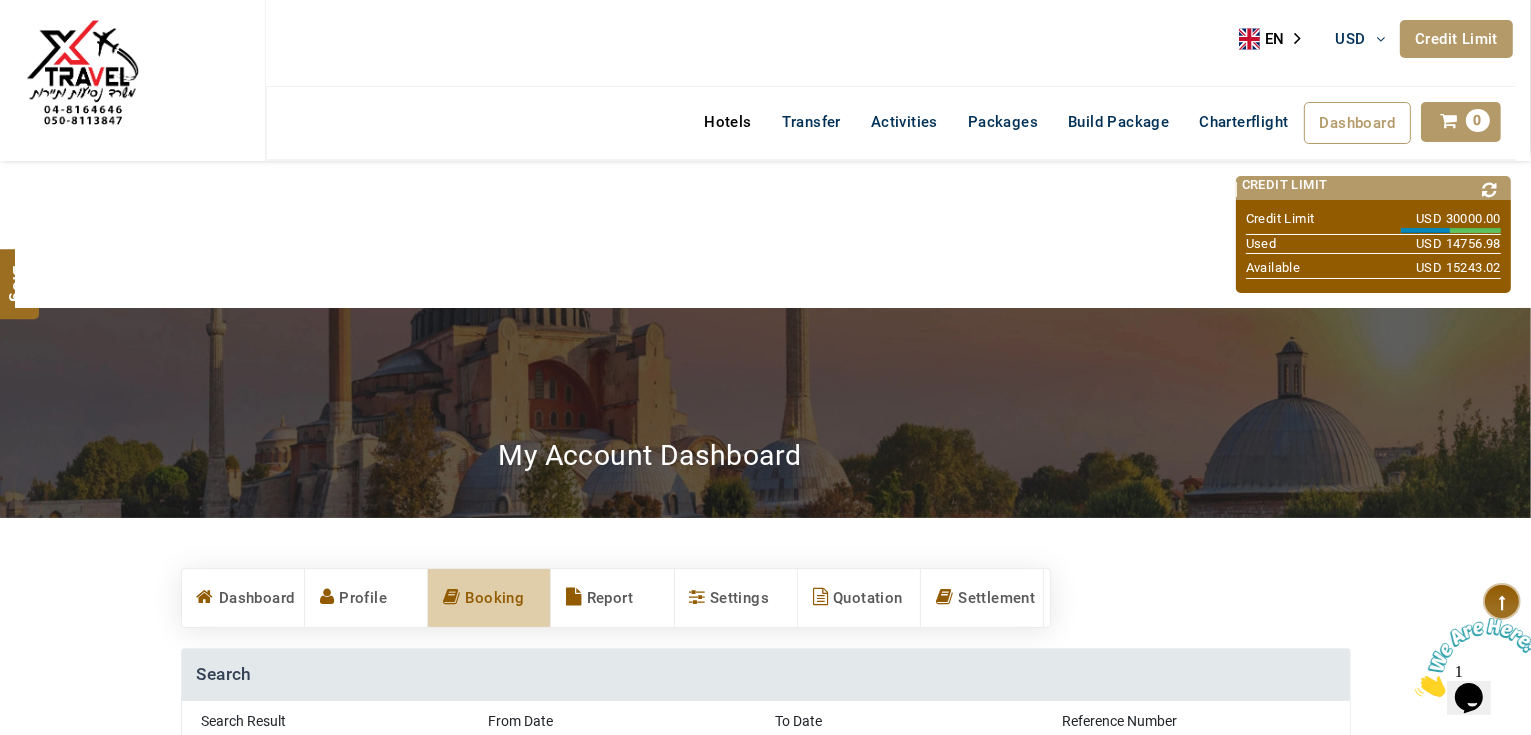 click on "Hotels" at bounding box center [727, 122] 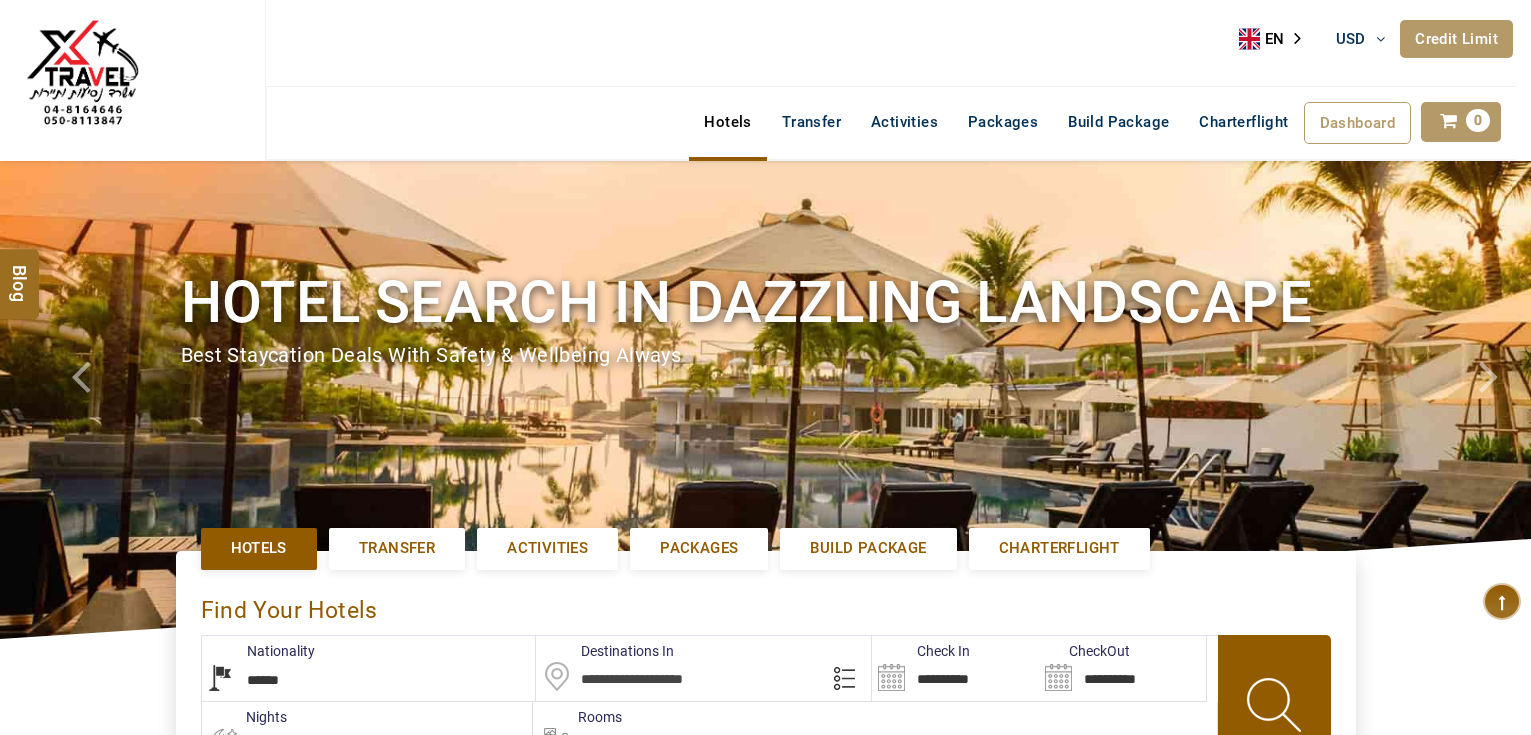 select on "******" 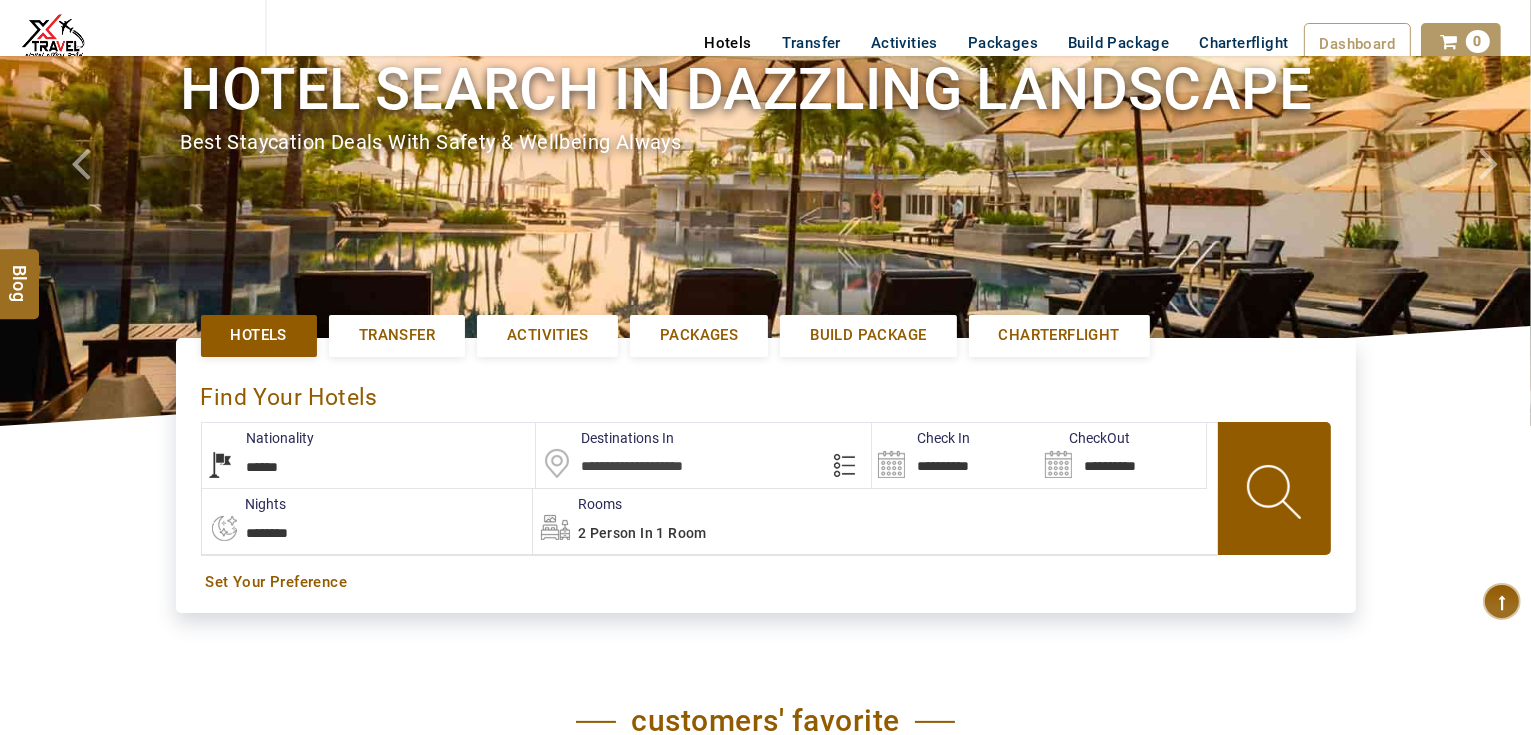 scroll, scrollTop: 0, scrollLeft: 0, axis: both 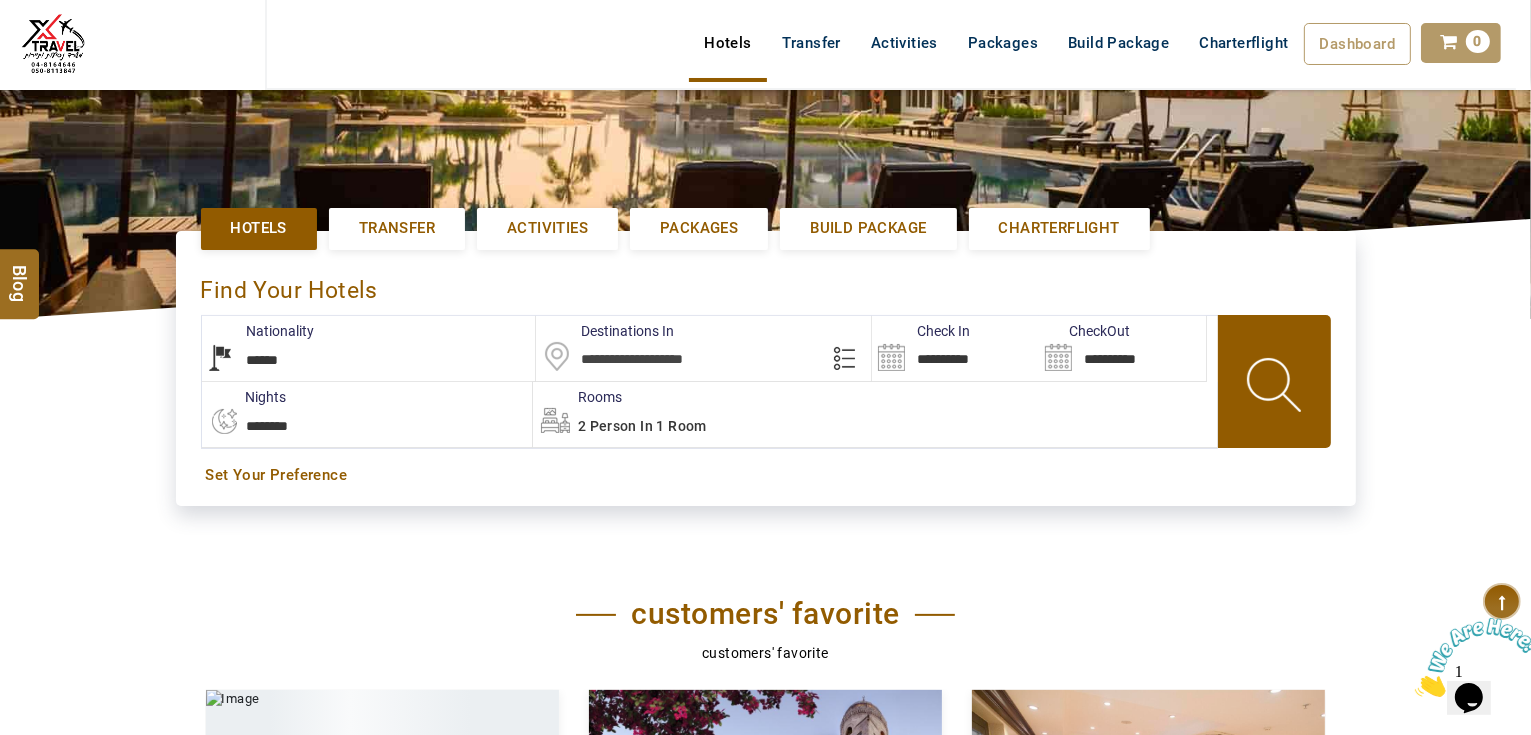 click at bounding box center [703, 348] 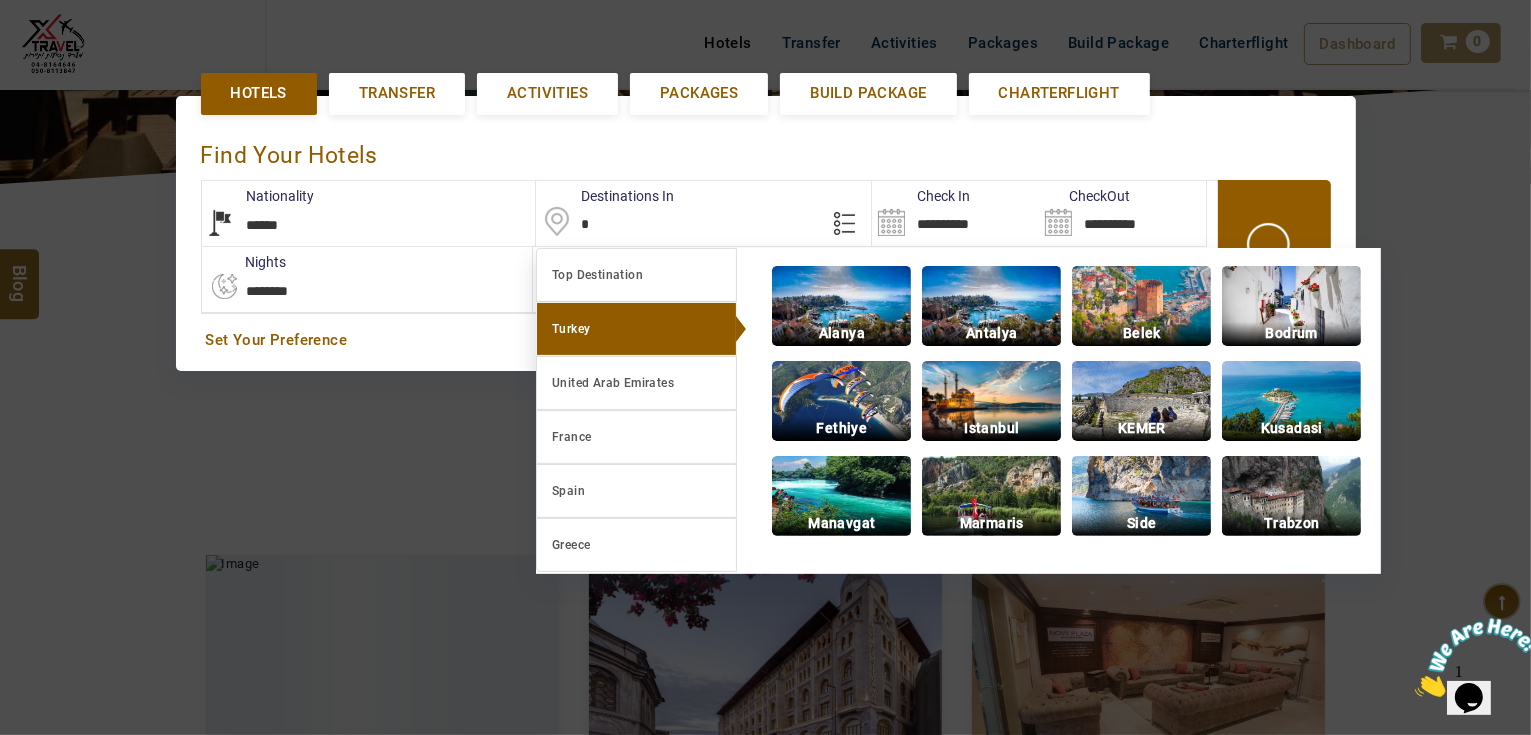 scroll, scrollTop: 460, scrollLeft: 0, axis: vertical 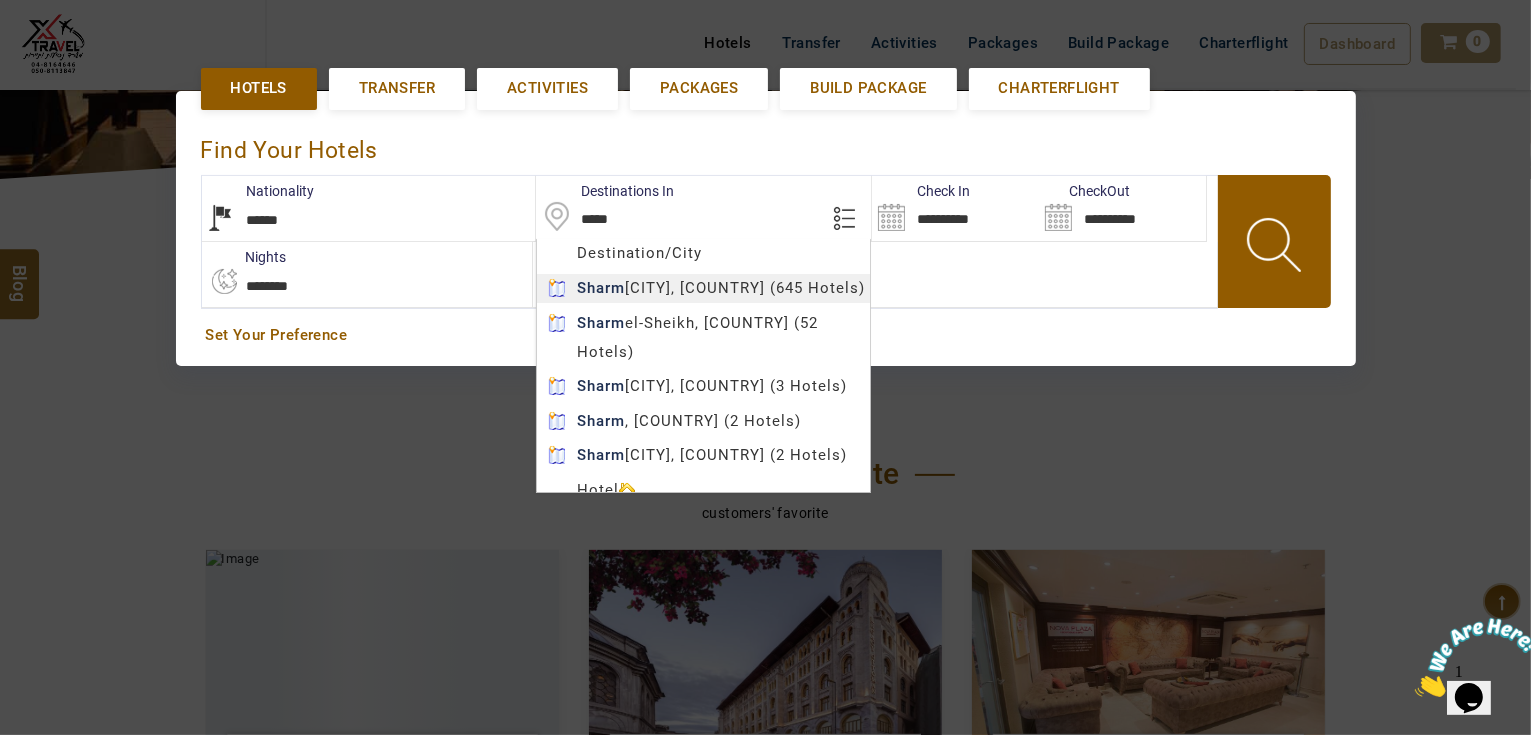 type on "**********" 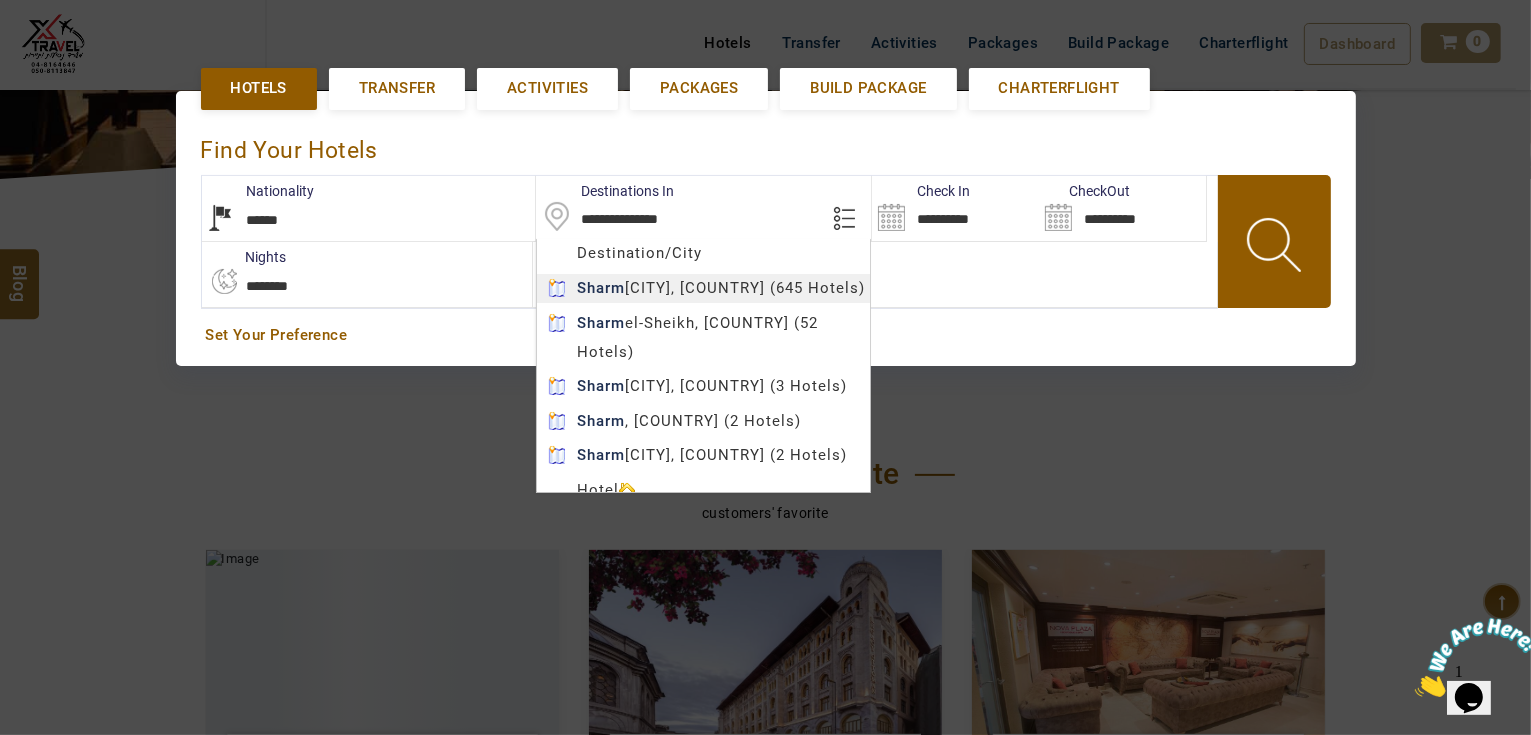 click on "AHMAD JINDAWY USD AED  AED EUR  € USD  $ INR  ₹ THB  ฿ IDR  Rp BHD  BHD TRY  ₺ Credit Limit EN HE AR ES PT ZH Helpline
+971 55 344 0168 Register Now +971 55 344 0168 info@royallineholidays.com About Us What we Offer Blog Why Us Contact Hotels  Transfer Activities Packages Build Package Charterflight Dashboard My Profile My Booking My Reports My Quotation Sign Out 0 Points Redeem Now To Redeem 35325  Points Future Points  3348   Points Credit Limit Credit Limit USD 30000.00 70% Complete Used USD 14756.98 Available USD 15243.02 Setting  Looks like you haven't added anything to your cart yet Countinue Shopping ******* ****** Please Wait.. Blog demo
Remember me Forgot
password? LOG IN Don't have an account?   Register Now My Booking View/ Print/Cancel Your Booking without Signing in Submit demo
In A Few Moment, You Will Be Celebrating Best Hotel options galore ! Check In   CheckOut Rooms Rooms Please Wait  Hotel search in dazzling landscape Hotels  Transfer Packages" at bounding box center [765, 937] 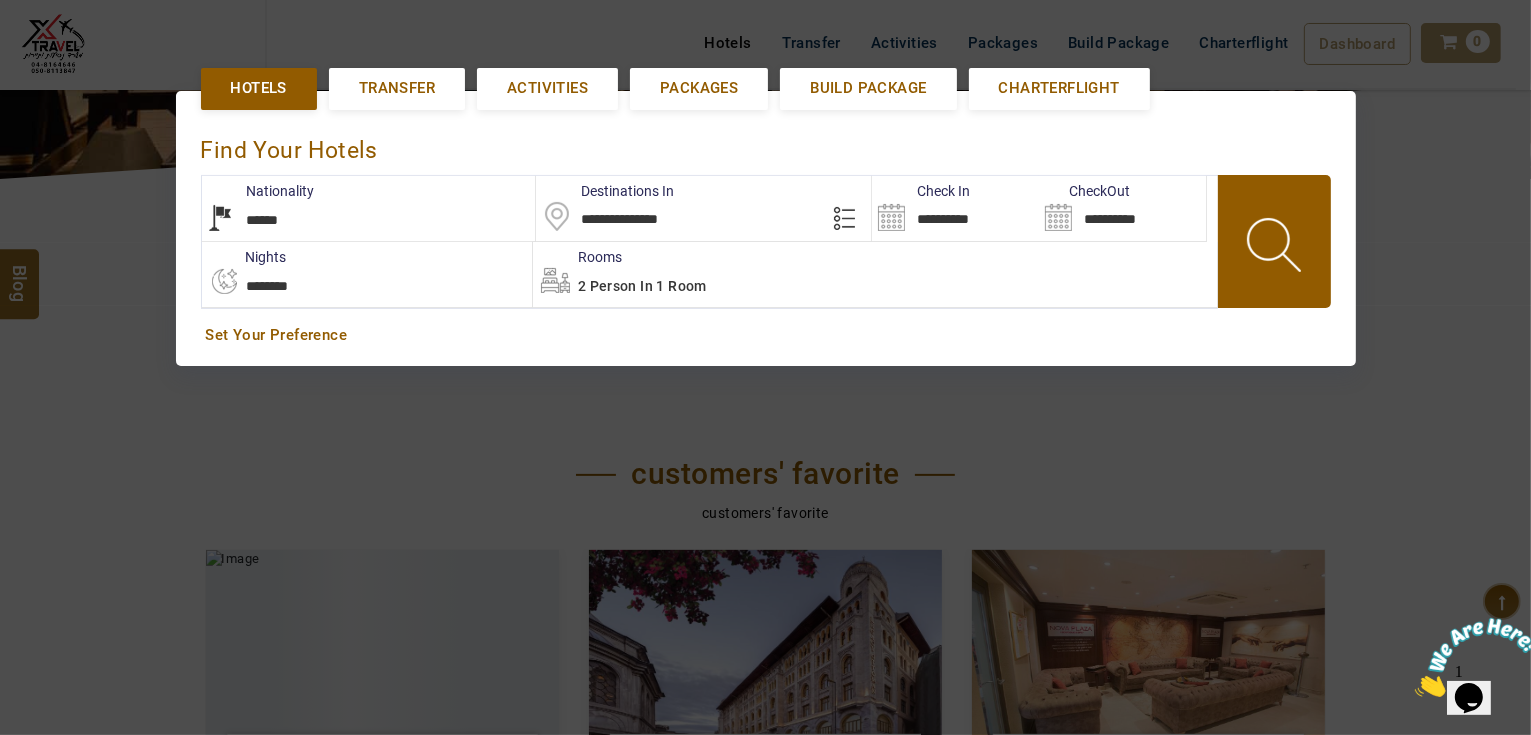 click on "**********" at bounding box center (955, 208) 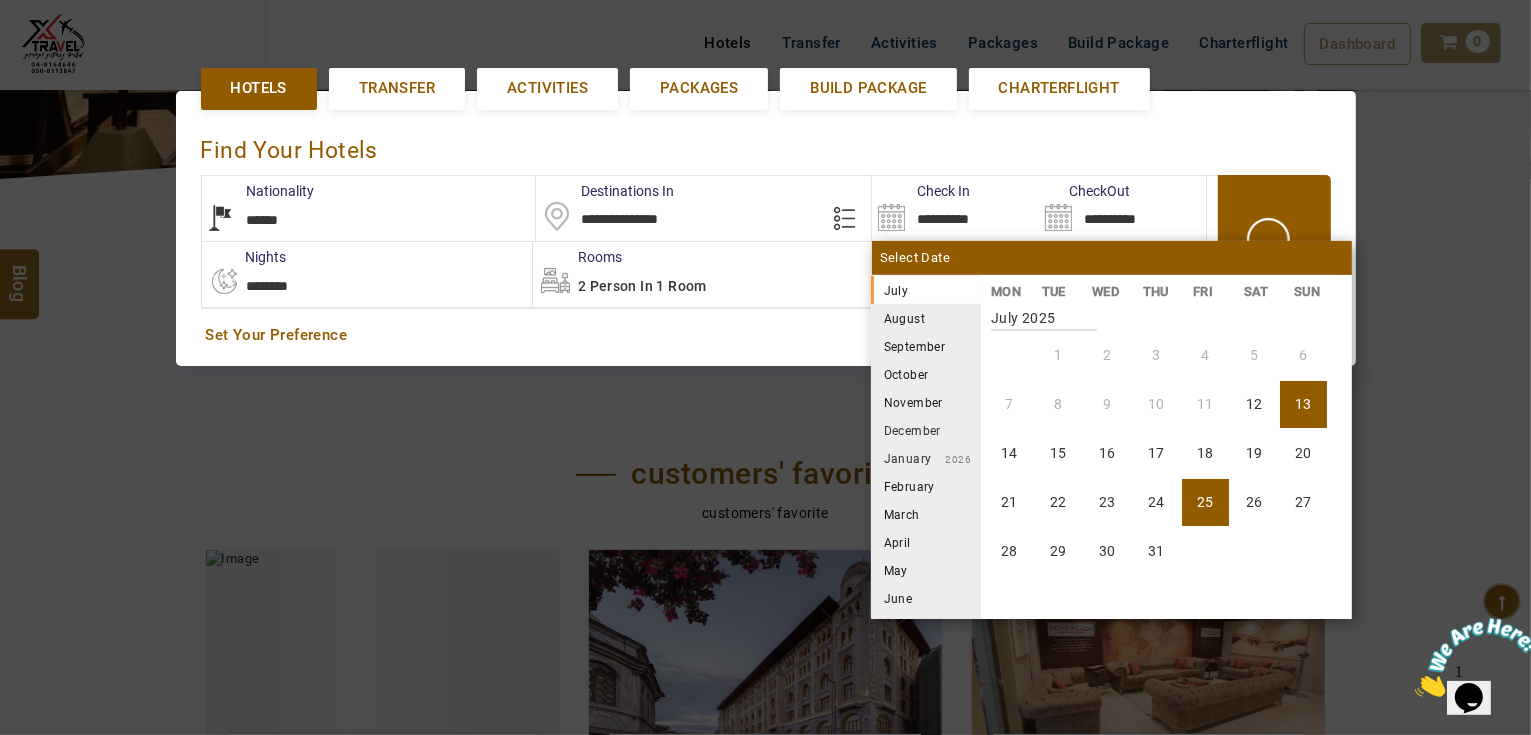 click on "25" at bounding box center (1205, 502) 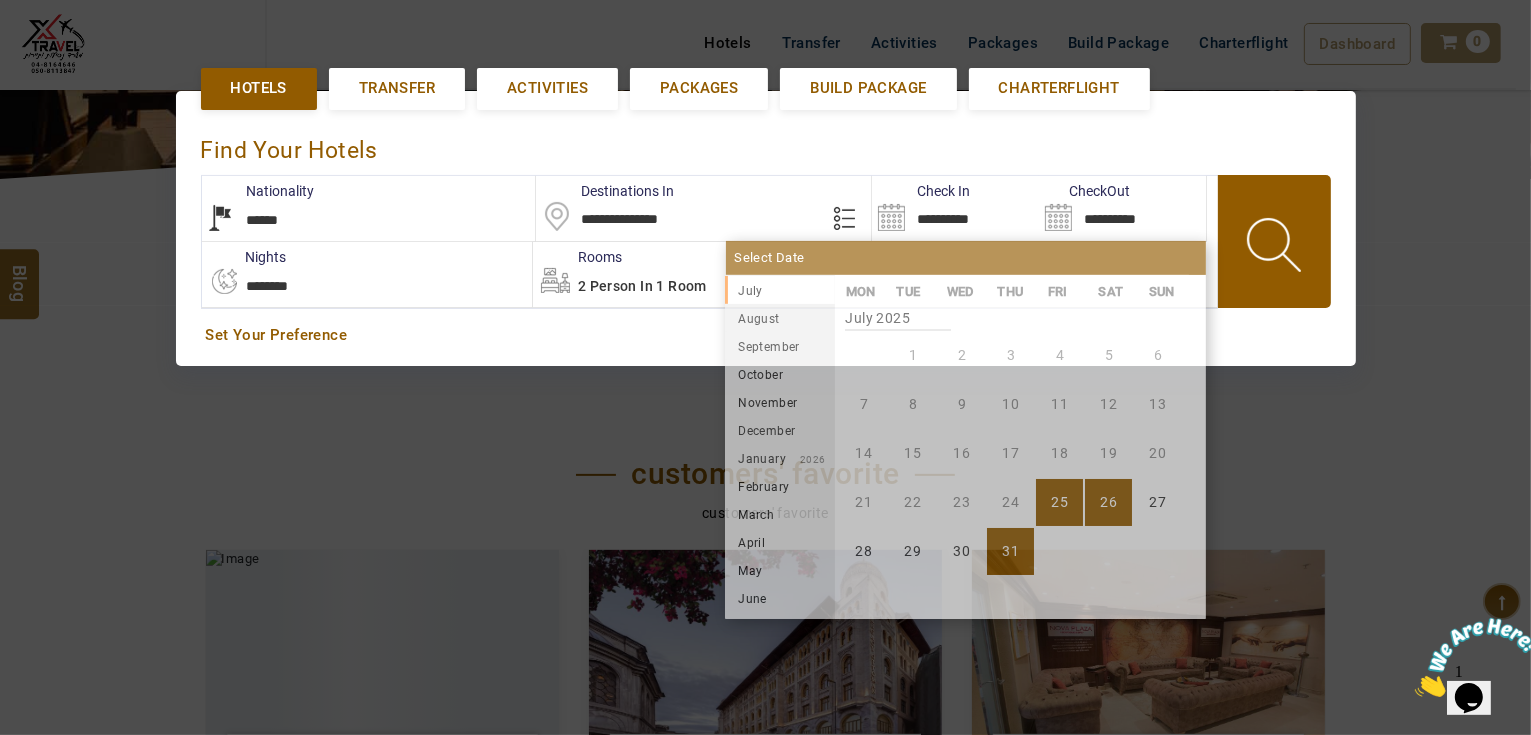 click on "31" at bounding box center [1010, 551] 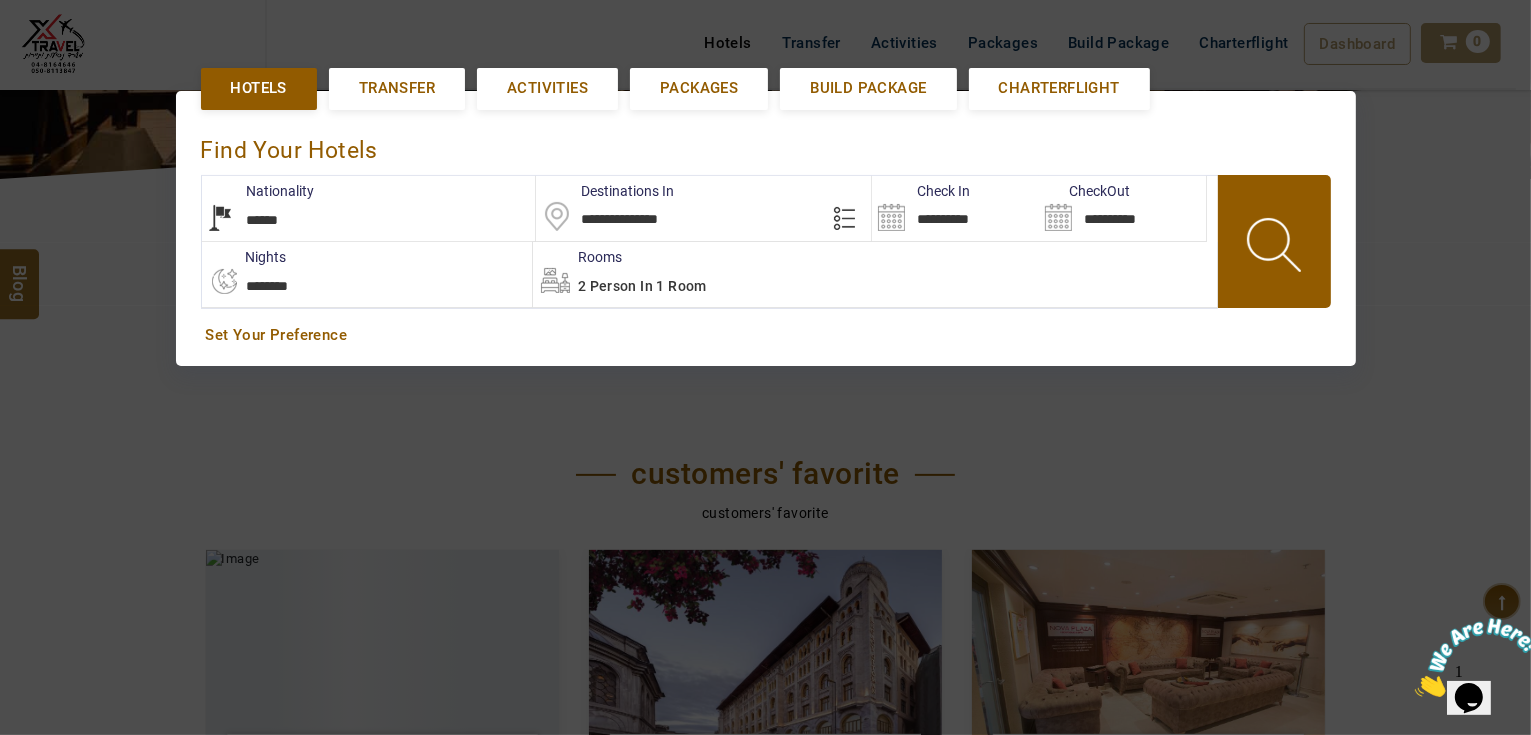 click at bounding box center (1276, 248) 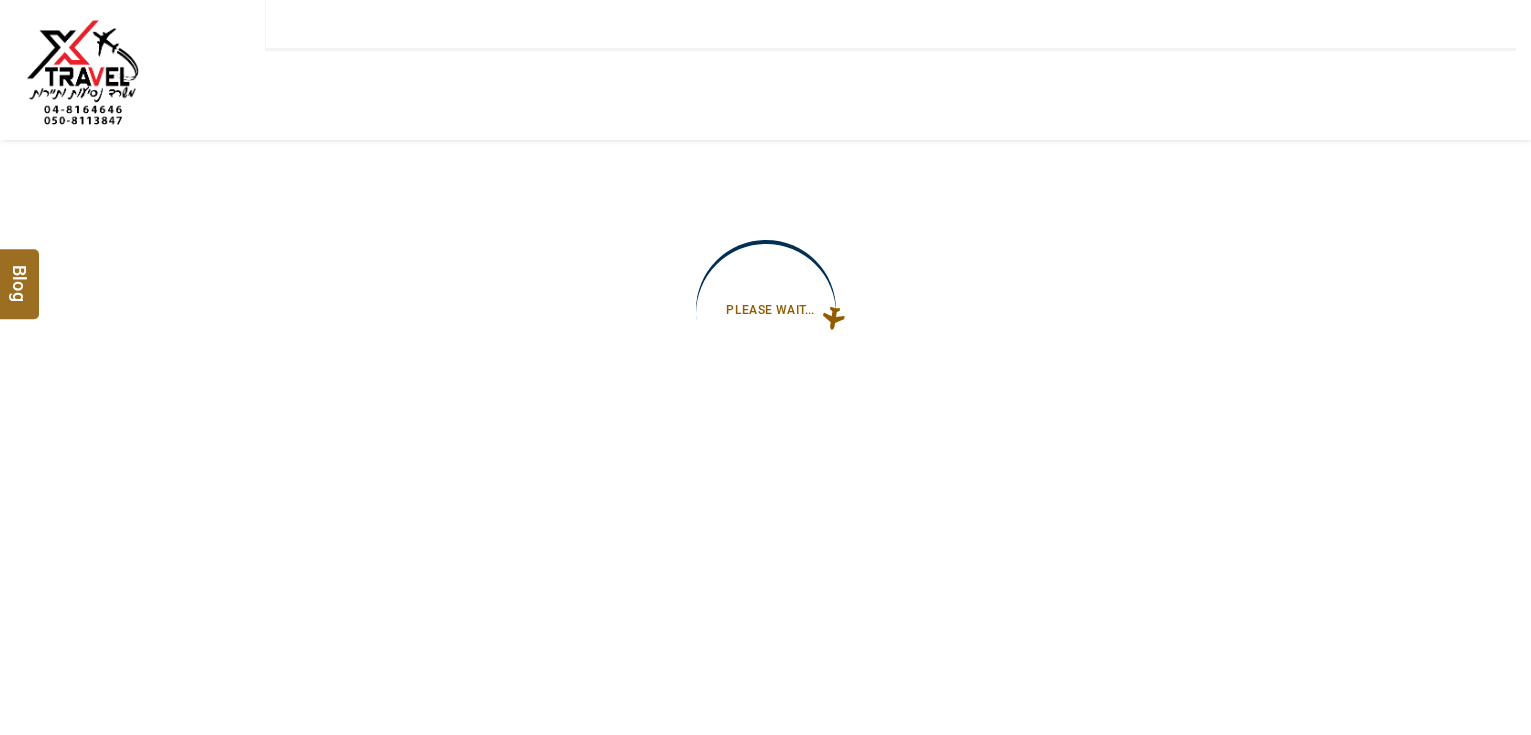 scroll, scrollTop: 0, scrollLeft: 0, axis: both 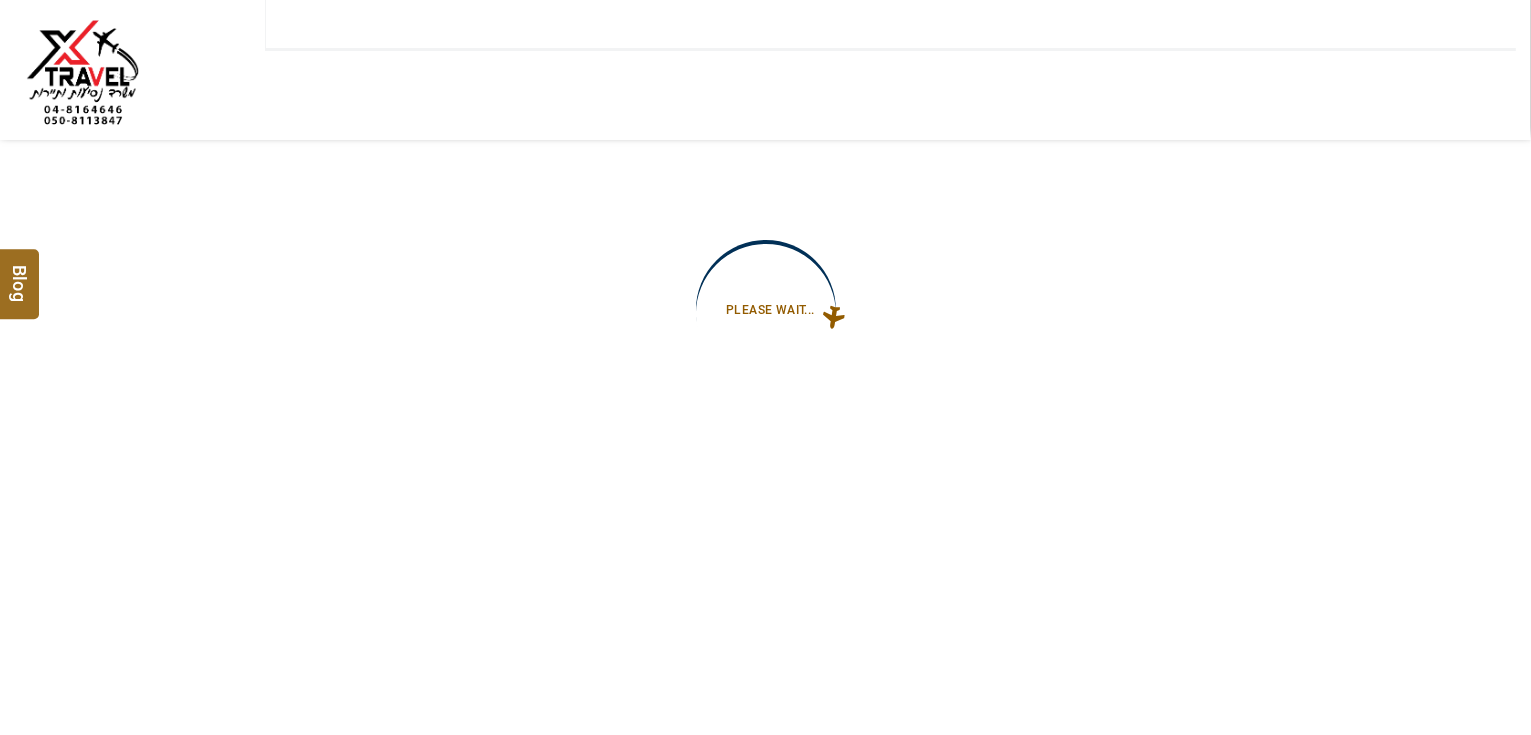 type on "**********" 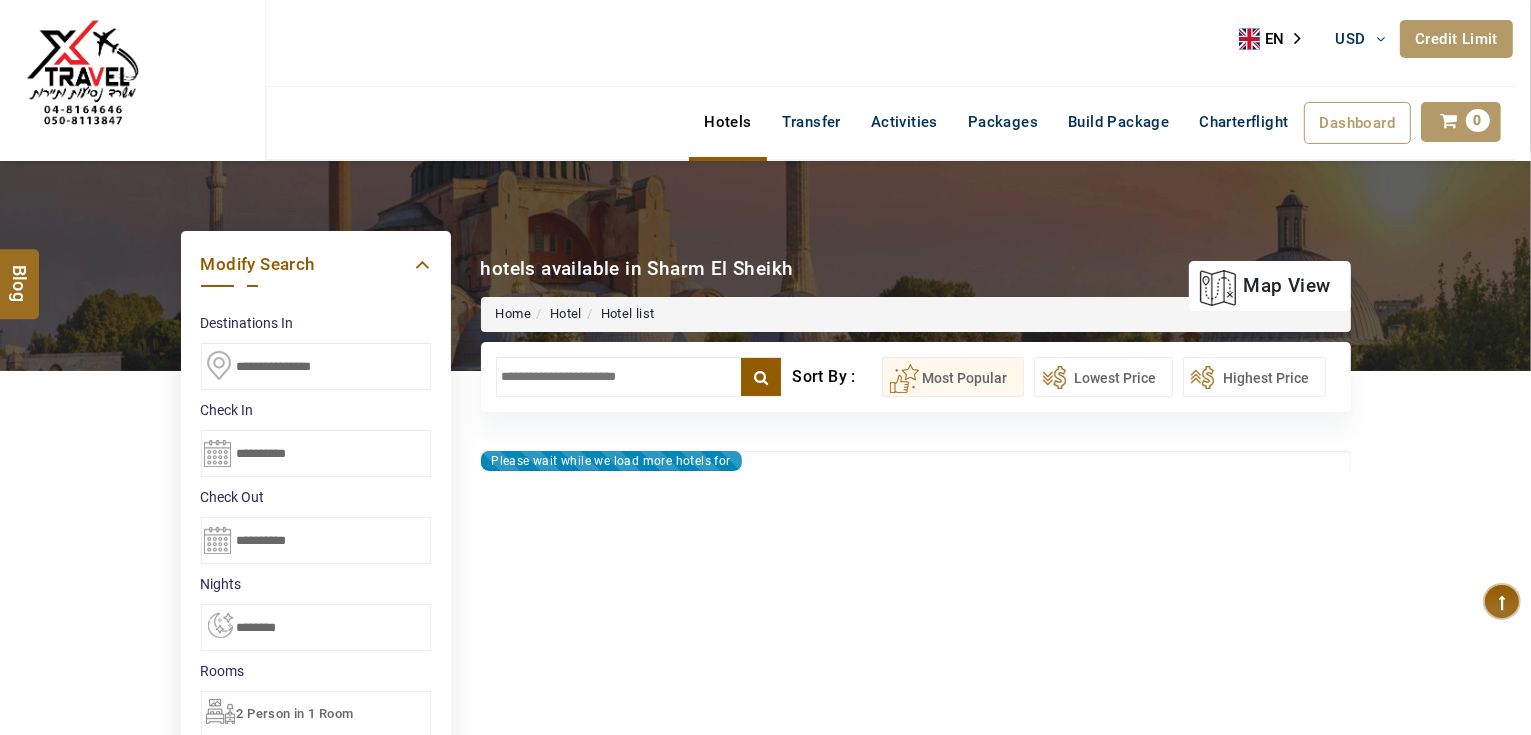 type on "**********" 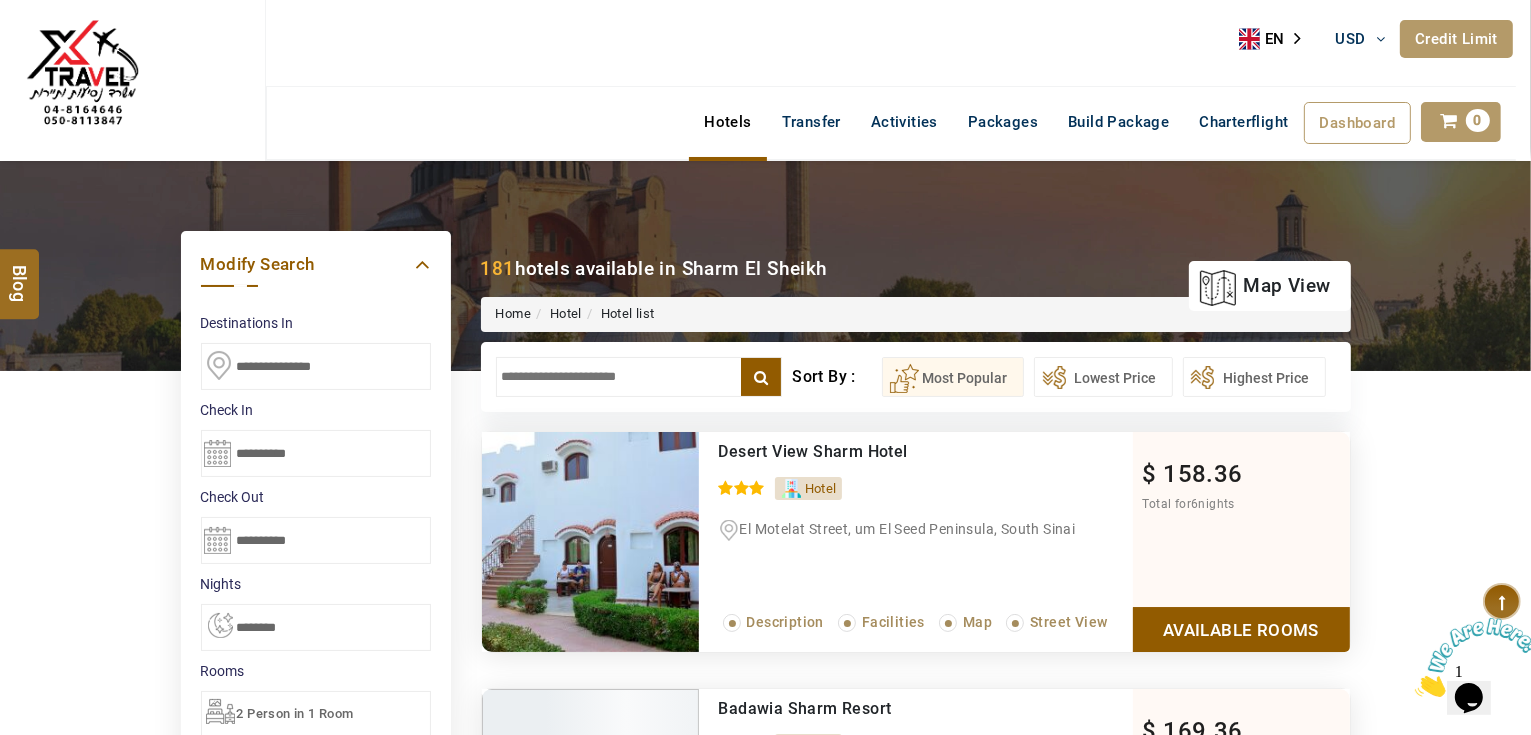 scroll, scrollTop: 0, scrollLeft: 0, axis: both 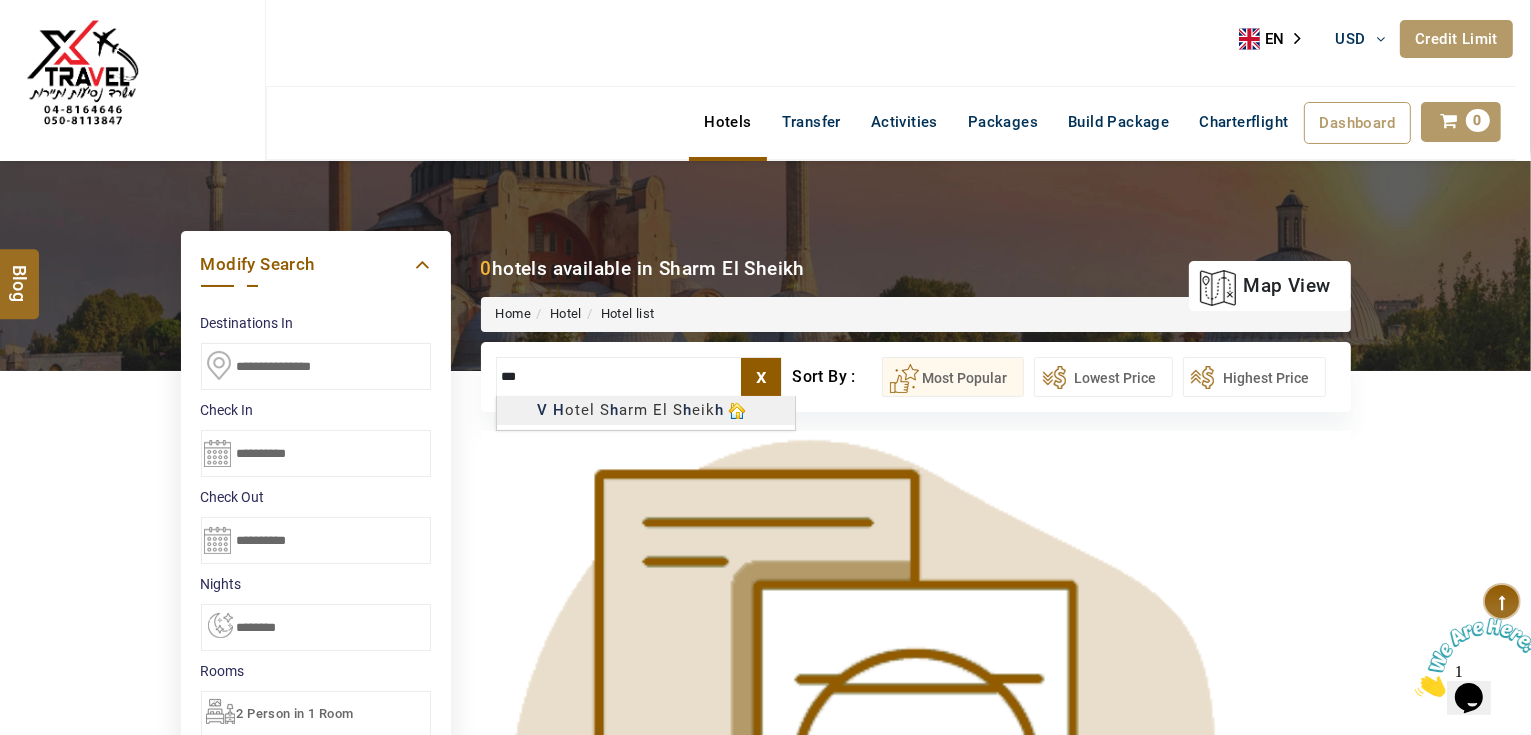 click on "AHMAD JINDAWY USD AED  AED EUR  € USD  $ INR  ₹ THB  ฿ IDR  Rp BHD  BHD TRY  ₺ Credit Limit EN HE AR ES PT ZH Helpline
+971 55 344 0168 Register Now +971 55 344 0168 info@royallineholidays.com About Us What we Offer Blog Why Us Contact Hotels  Transfer Activities Packages Build Package Charterflight Dashboard My Profile My Booking My Reports My Quotation Sign Out 0 Points Redeem Now To Redeem 35325  Points Future Points  3348   Points Credit Limit Credit Limit USD 30000.00 70% Complete Used USD 14756.98 Available USD 15243.02 Setting  Looks like you haven't added anything to your cart yet Countinue Shopping ******* ****** Please Wait.. Blog demo
Remember me Forgot
password? LOG IN Don't have an account?   Register Now My Booking View/ Print/Cancel Your Booking without Signing in Submit Applying Filters...... Hotels For You Will Be Loading Soon demo
In A Few Moment, You Will Be Celebrating Best Hotel options galore ! Check In   CheckOut Rooms Rooms Please Wait X" at bounding box center [765, 936] 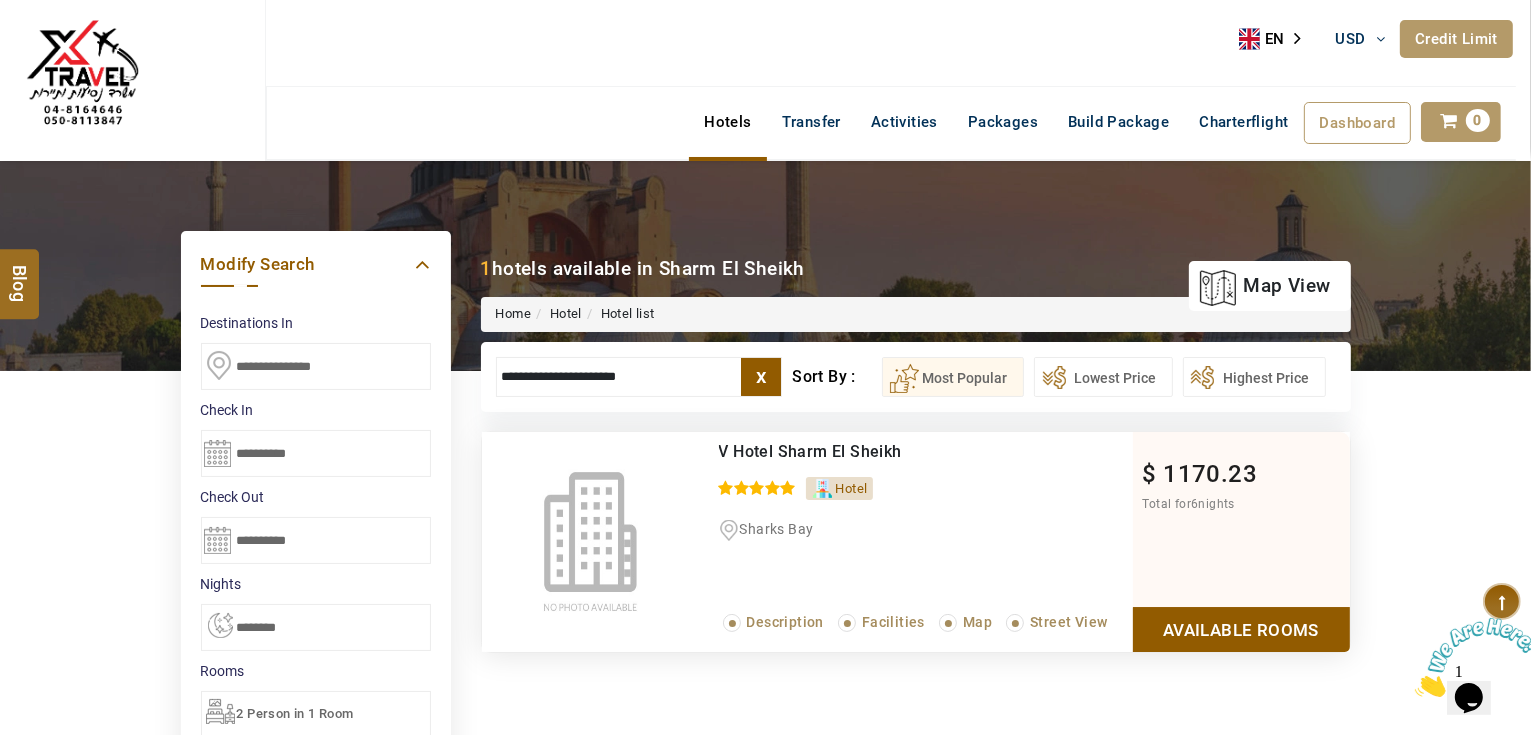 type on "**********" 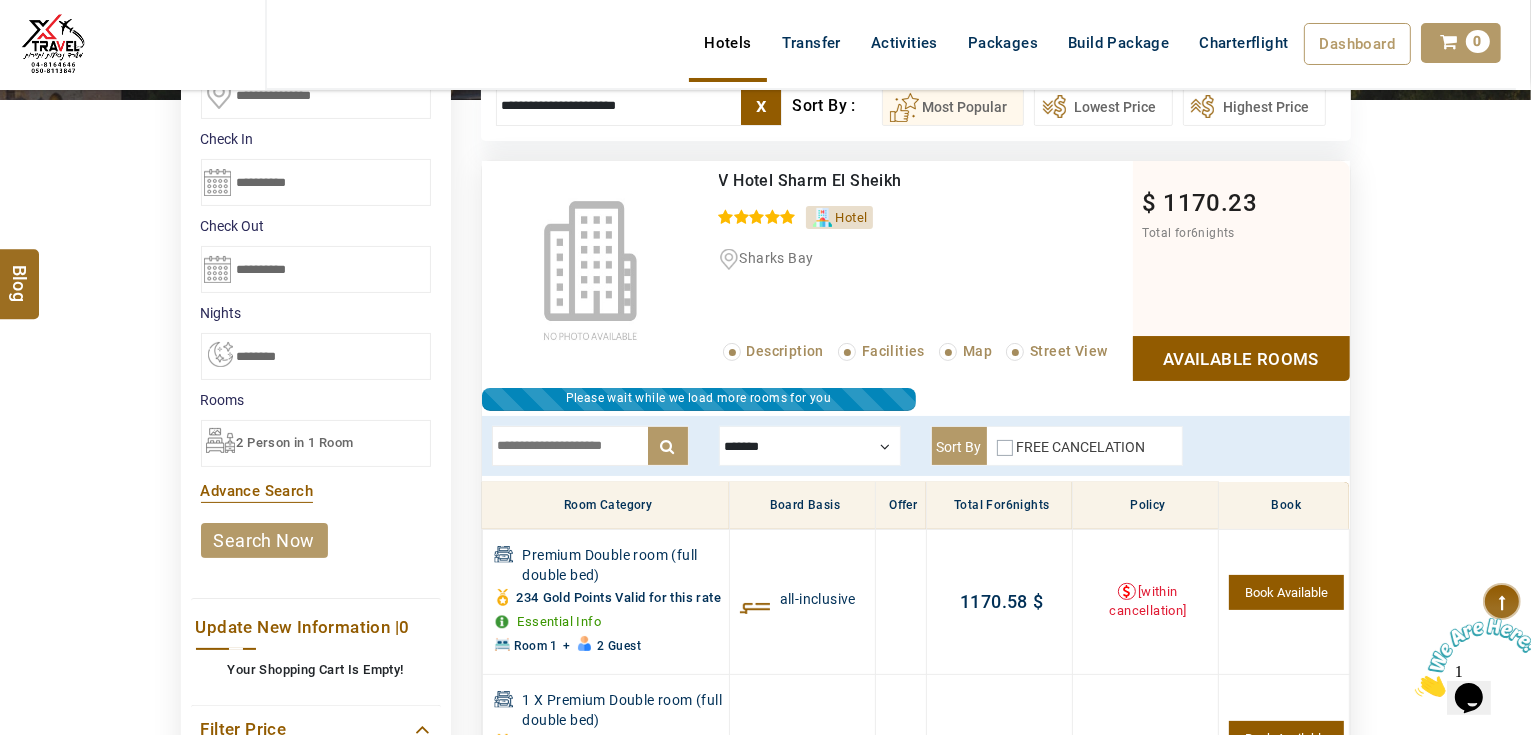 scroll, scrollTop: 220, scrollLeft: 0, axis: vertical 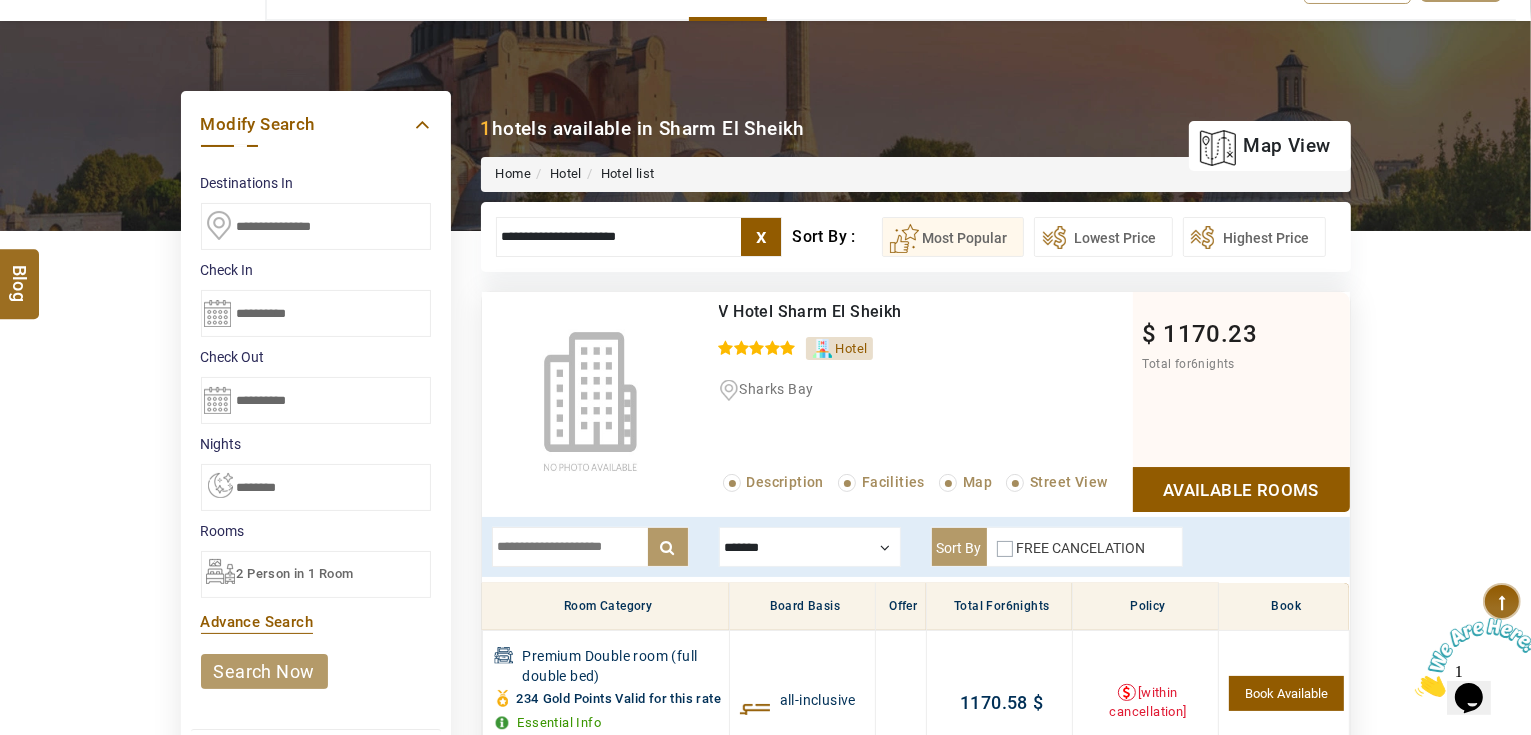 click on "DESTINATION + Add Destination  Nationality Afghanistan Albania Algeria American Samoa Andorra Angola Anguilla Antigua And Barbuda Argentina Armenia Aruba Australia Austria Azerbaijan Bahamas Bahrain Bangladesh Barbados Belarus Belgium Belize Benin Bermuda Bhutan Bolivia Bosnia Herzegovina Botswana Brazil British Indian Ocean Territory British Virgin Islands Brunei Darussalam Bulgaria Burkina Faso Burundi Cambodia Cameroon Canada Cape Verde Caribbean Cayman Islands Central African Republic Chad Chile China Christmas Island Cocos (Keeling) Islands Colombia Comoros Congo (Democratic Republic) Congo (Republic Of) Cook Islands Costa Rica Croatia Cuba Cyprus Czech Republic Denmark Djibouti Dominica Dominican Republic East Timor Ecuador Egypt El Salvador Equatorial Guinea Eritrea Estonia Ethiopia Falkland Islands(Malvinas) Faroe Islands Fiji Finland France French Guiana French Polynesia French Southern Territories Gabon Gambia Georgia Germany Ghana Gibraltar Greece Greenland Grenada Guadeloupe Guam Guatemala Guinea" at bounding box center (765, 738) 